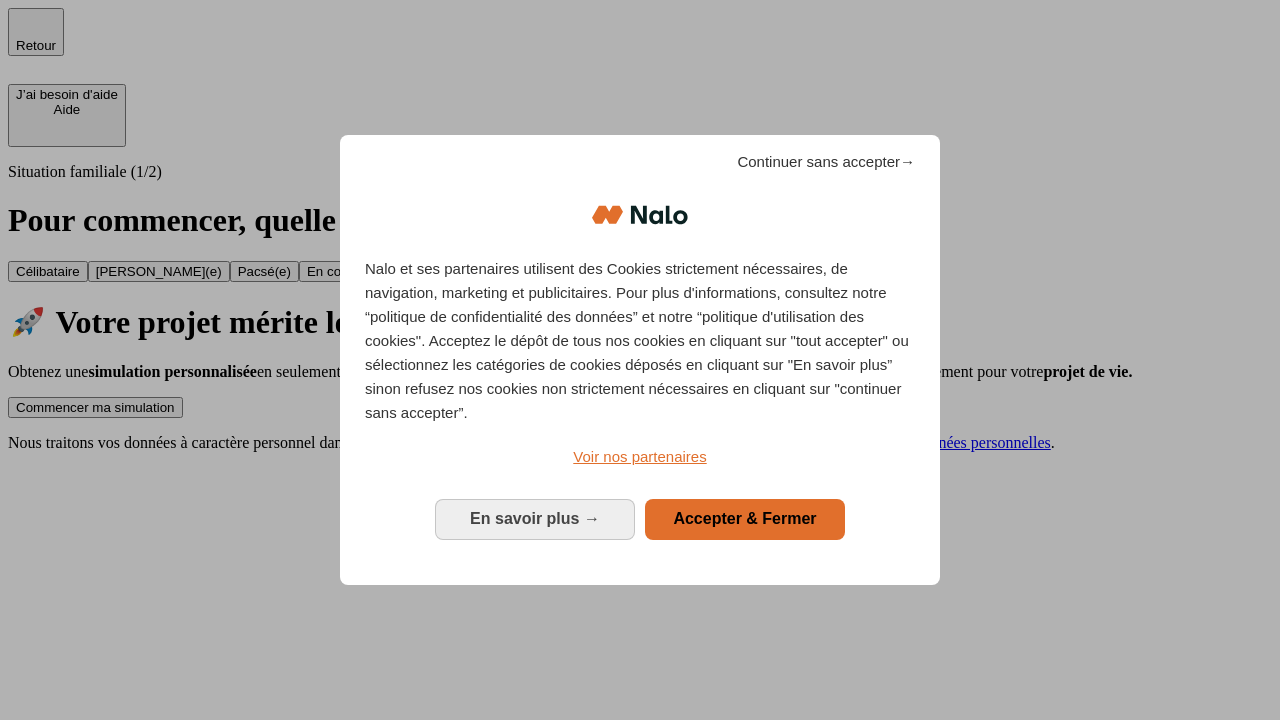 scroll, scrollTop: 0, scrollLeft: 0, axis: both 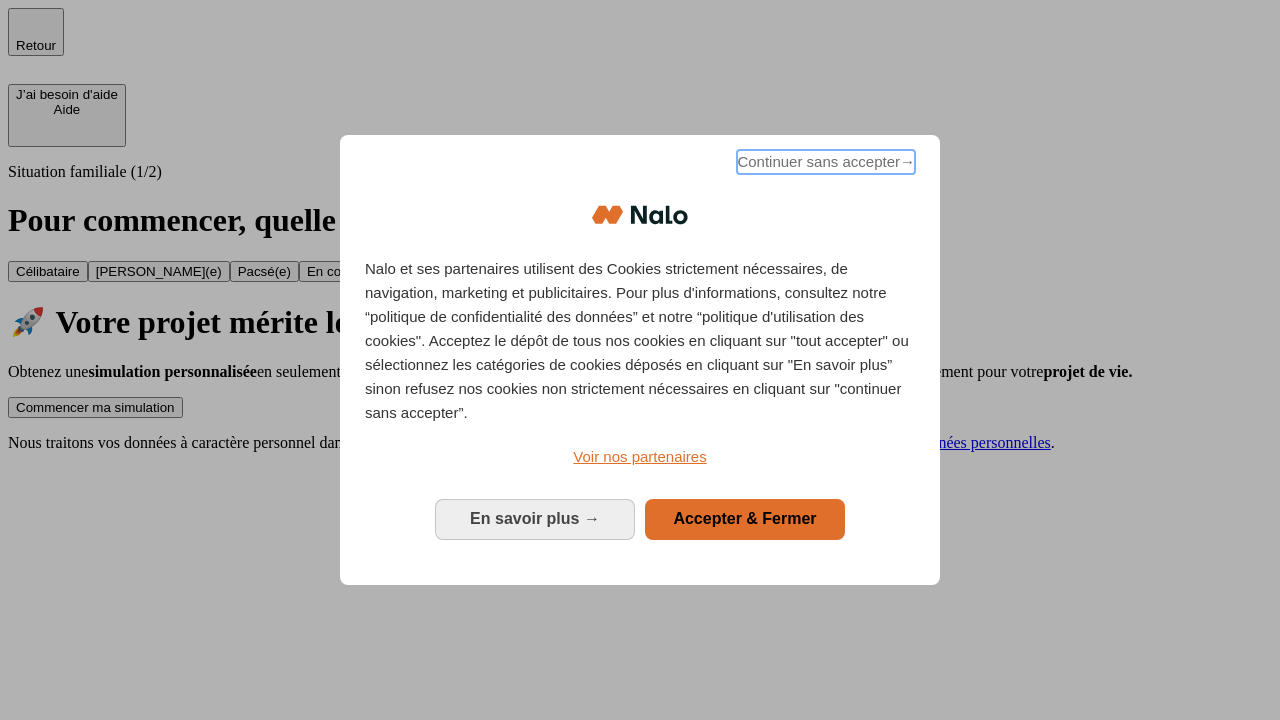 click on "Continuer sans accepter  →" at bounding box center [826, 162] 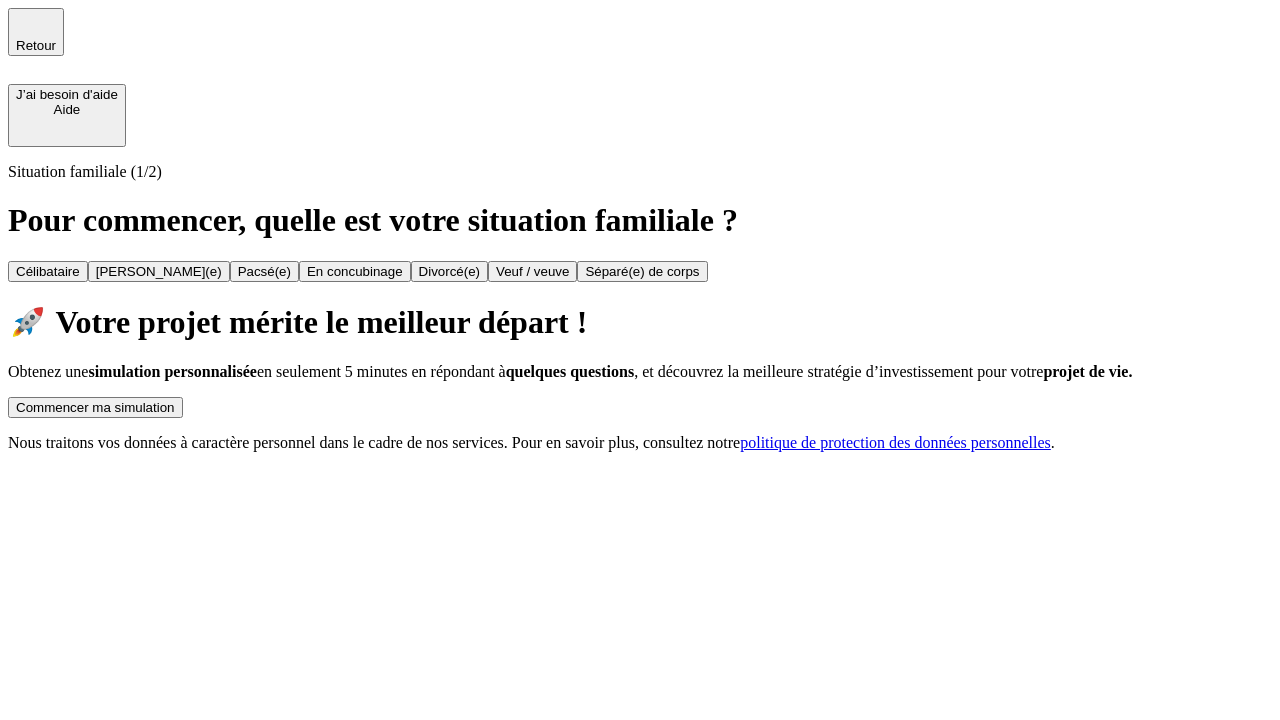 click on "Commencer ma simulation" at bounding box center (95, 407) 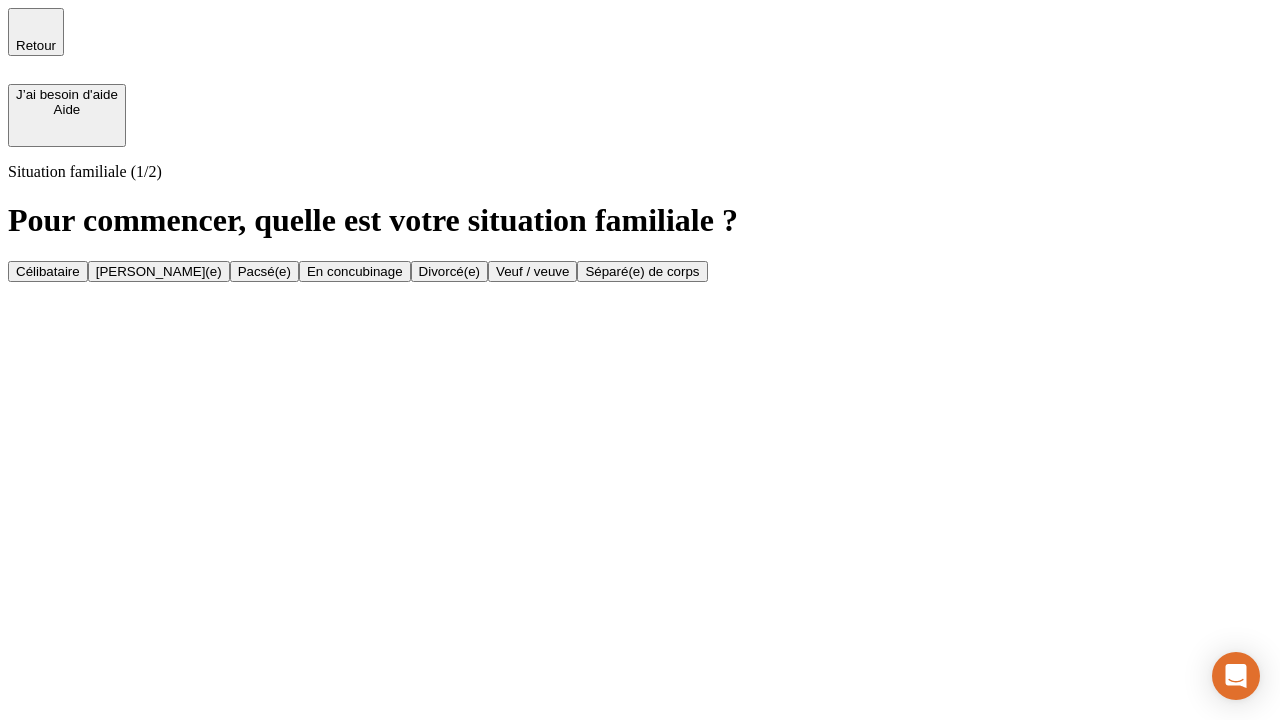click on "Célibataire" at bounding box center (48, 271) 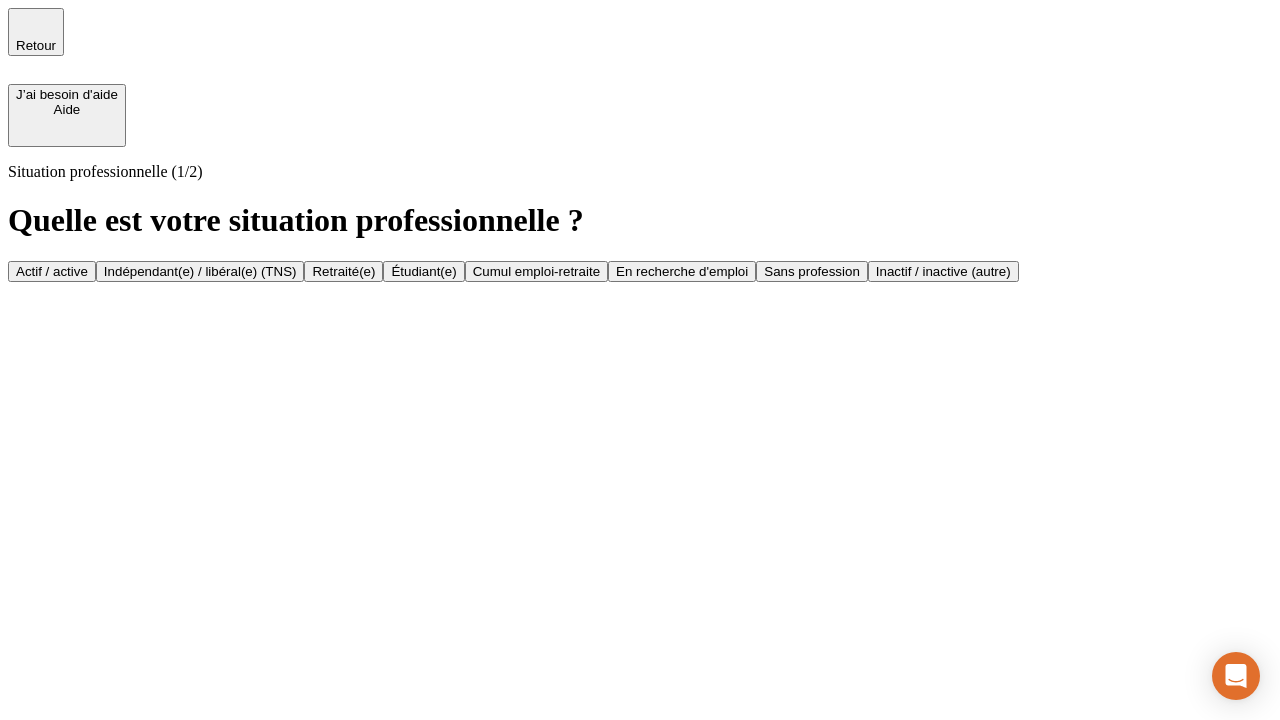 click on "Actif / active" at bounding box center (52, 271) 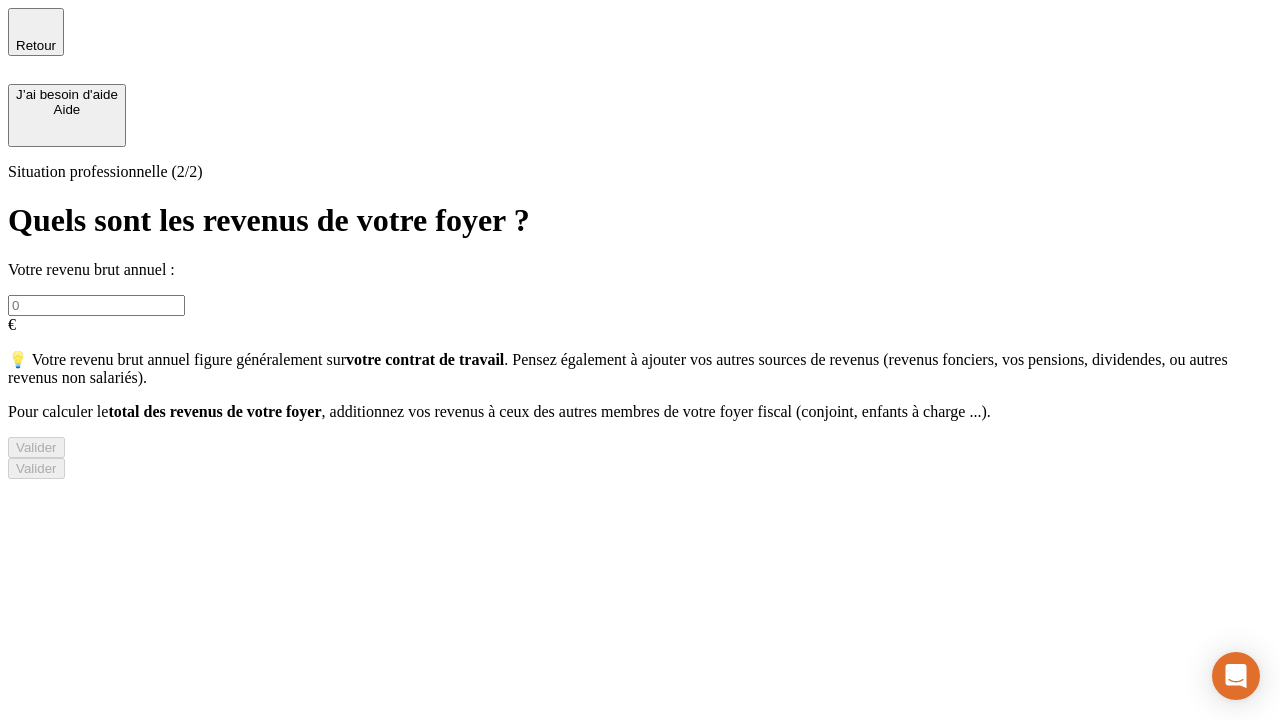 click at bounding box center [96, 305] 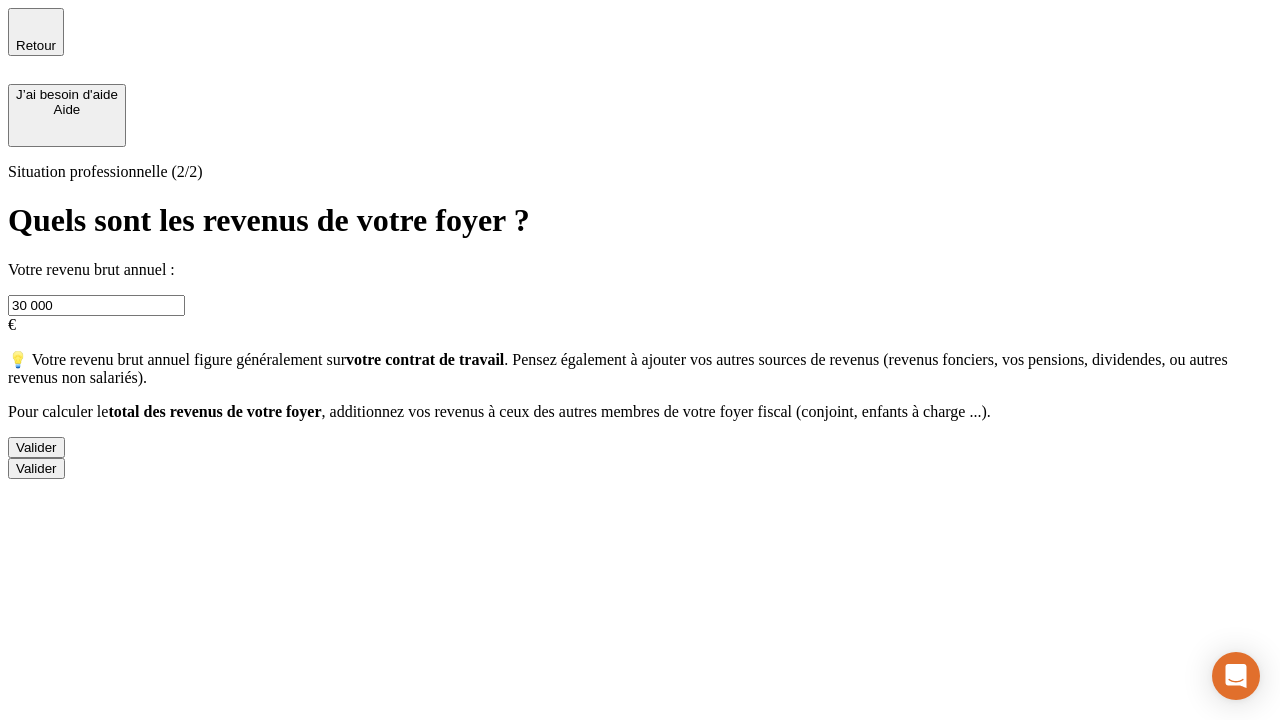 type on "30 000" 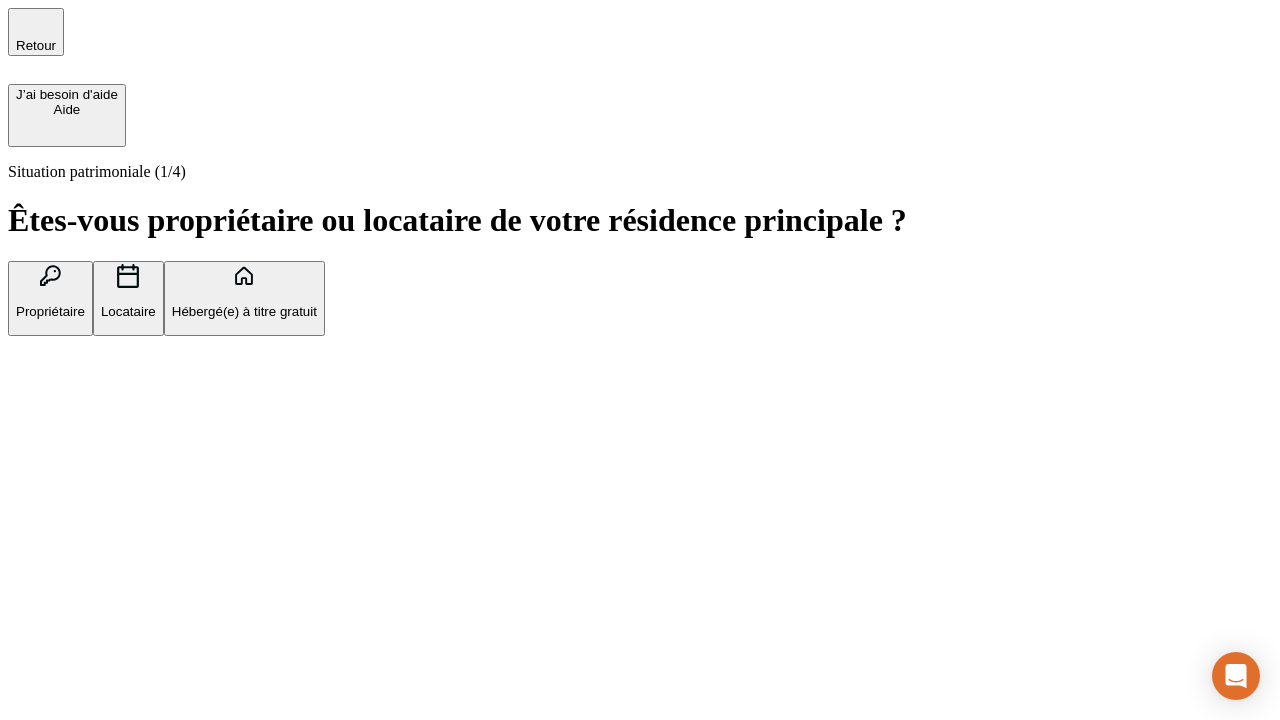 click on "Hébergé(e) à titre gratuit" at bounding box center [244, 311] 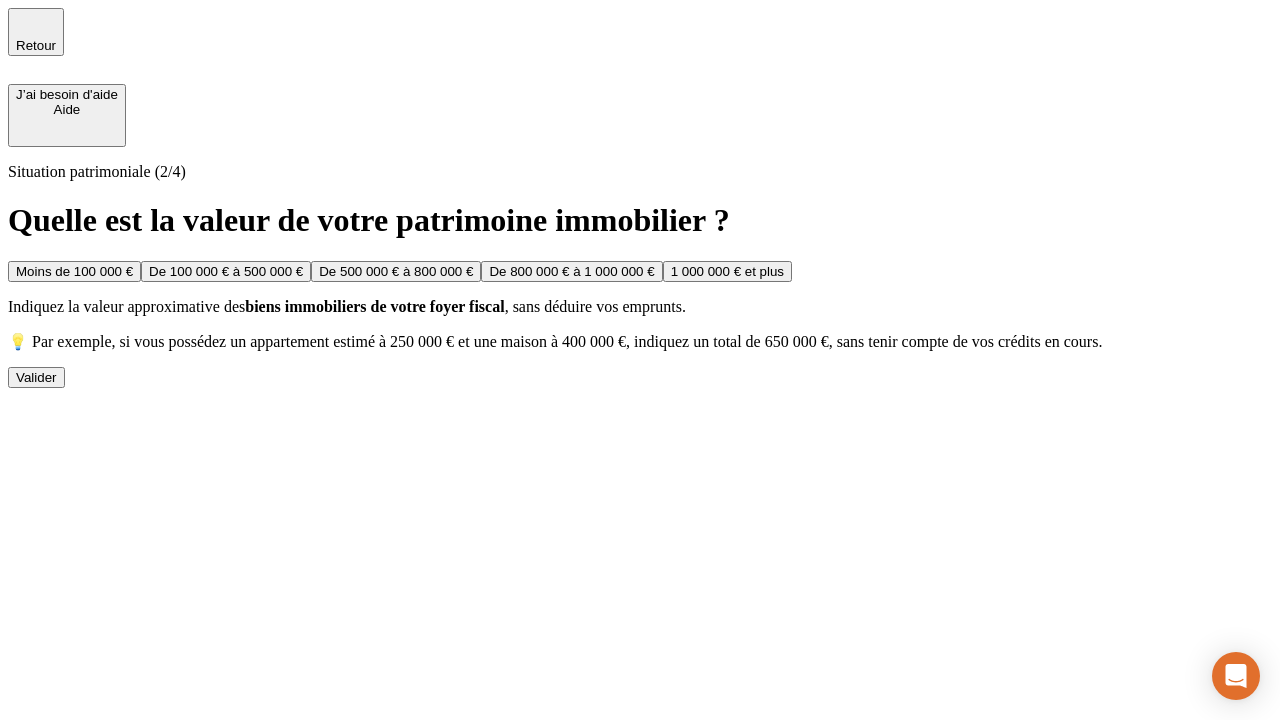 click on "Moins de 100 000 €" at bounding box center [74, 271] 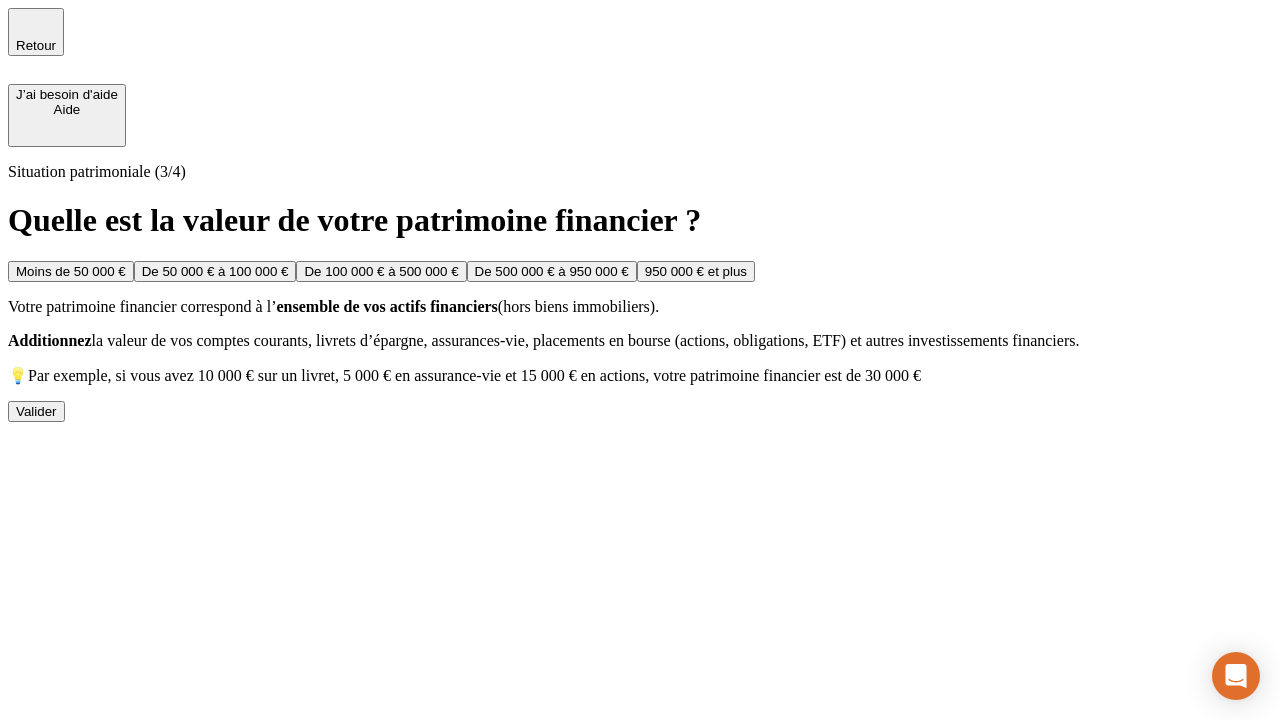 click on "Moins de 50 000 €" at bounding box center [71, 271] 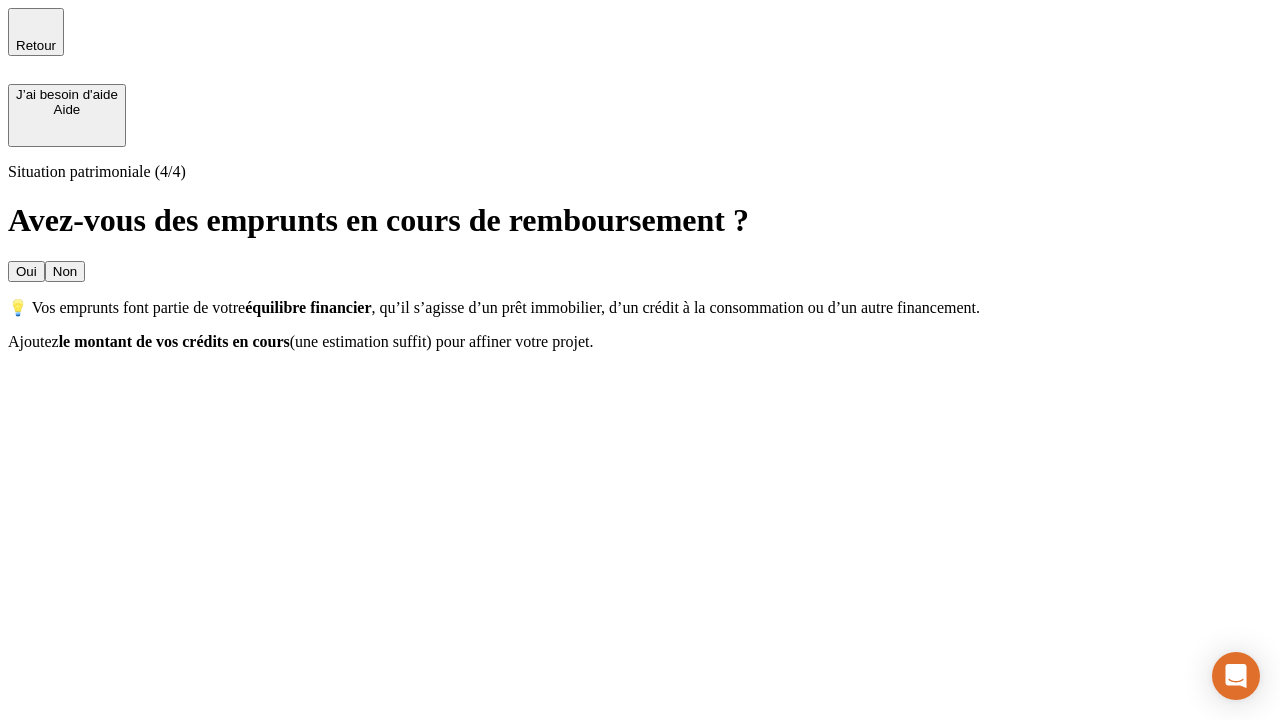 click on "Non" at bounding box center (65, 271) 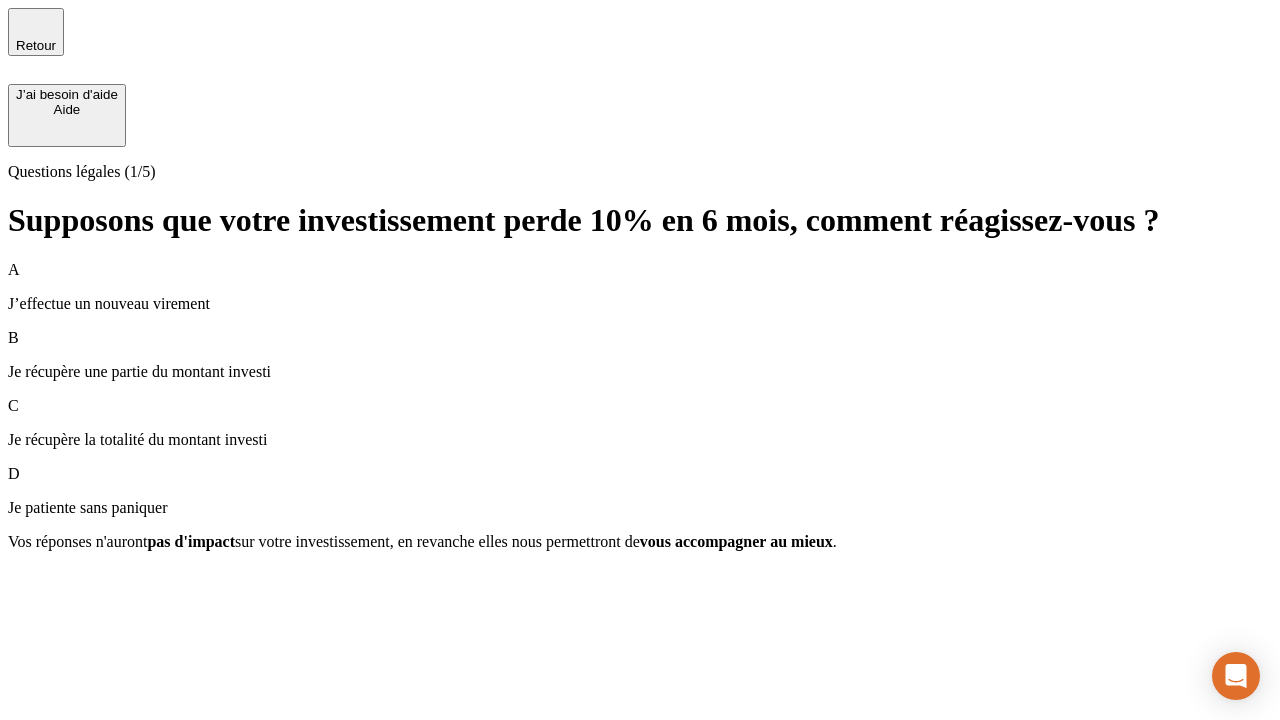 click on "A J’effectue un nouveau virement" at bounding box center (640, 287) 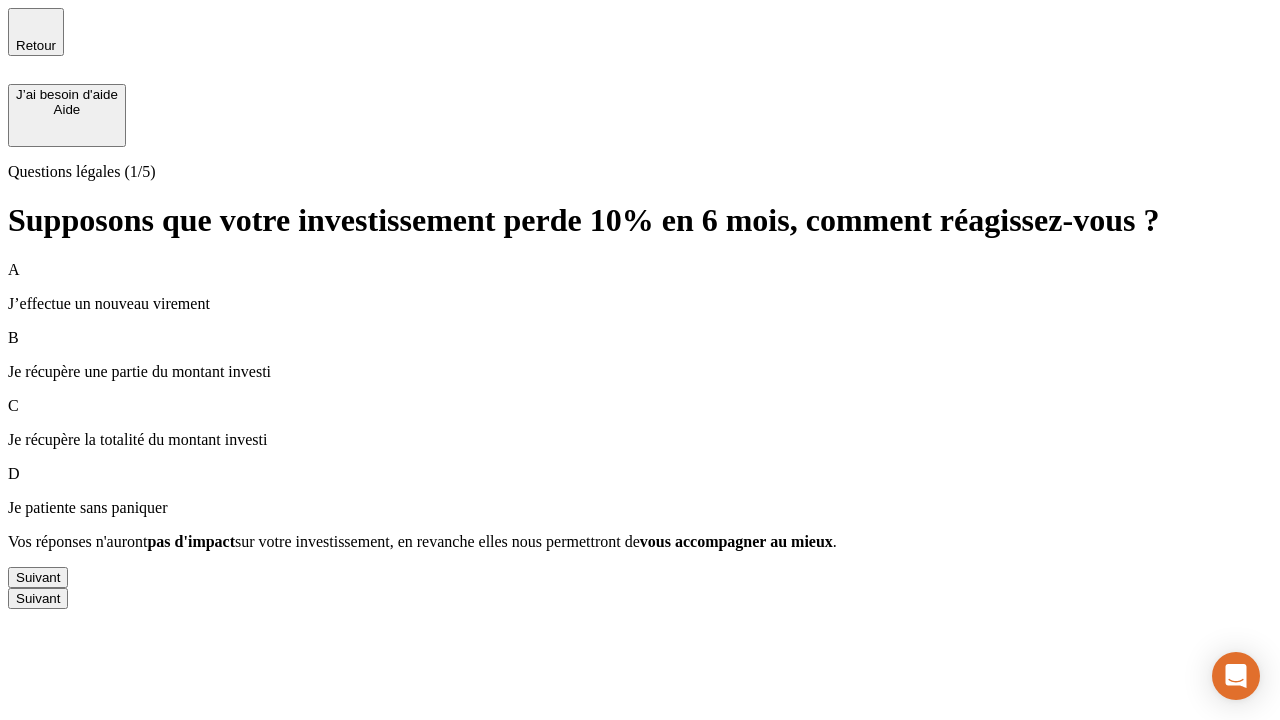 click on "Suivant" at bounding box center [38, 577] 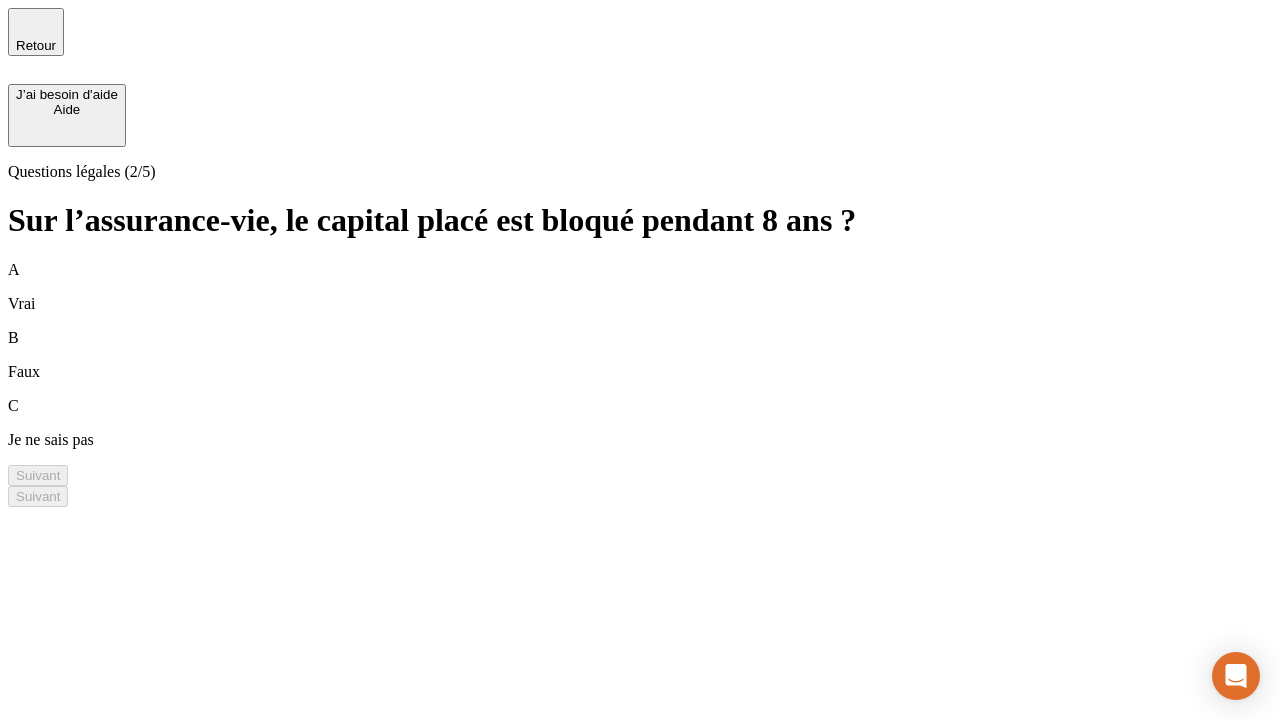 click on "B Faux" at bounding box center [640, 355] 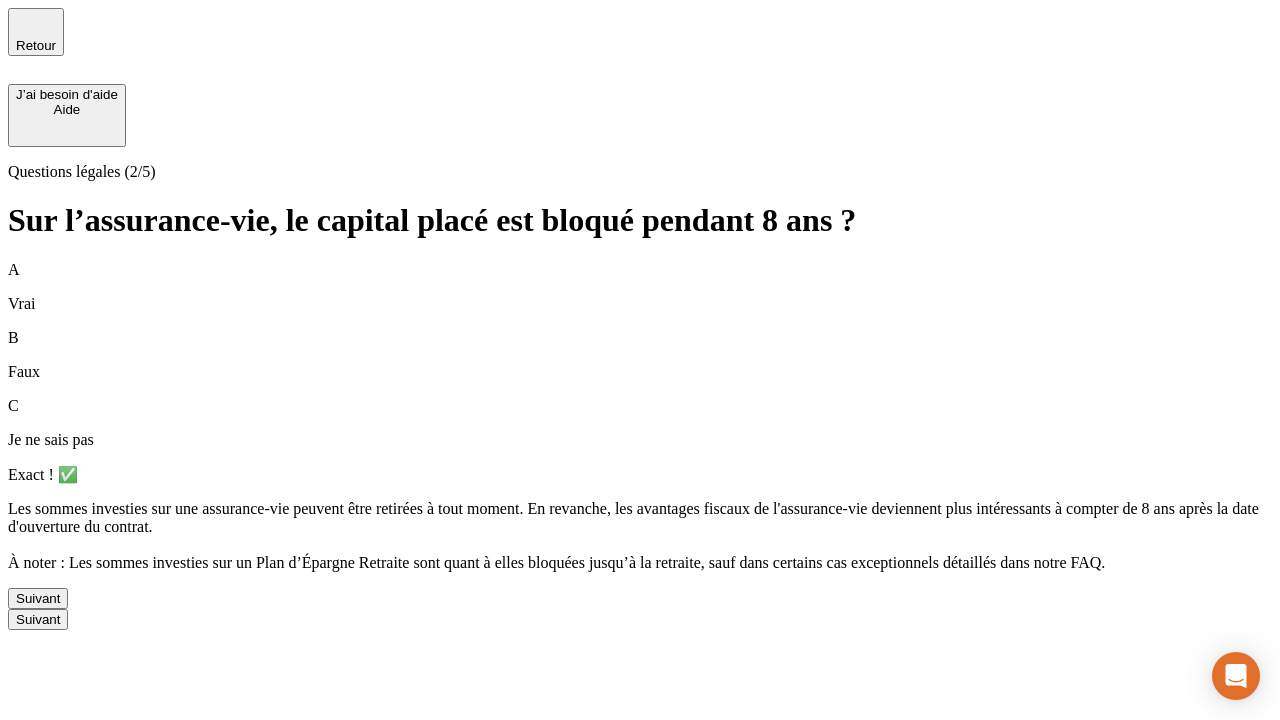 click on "Suivant" at bounding box center [38, 598] 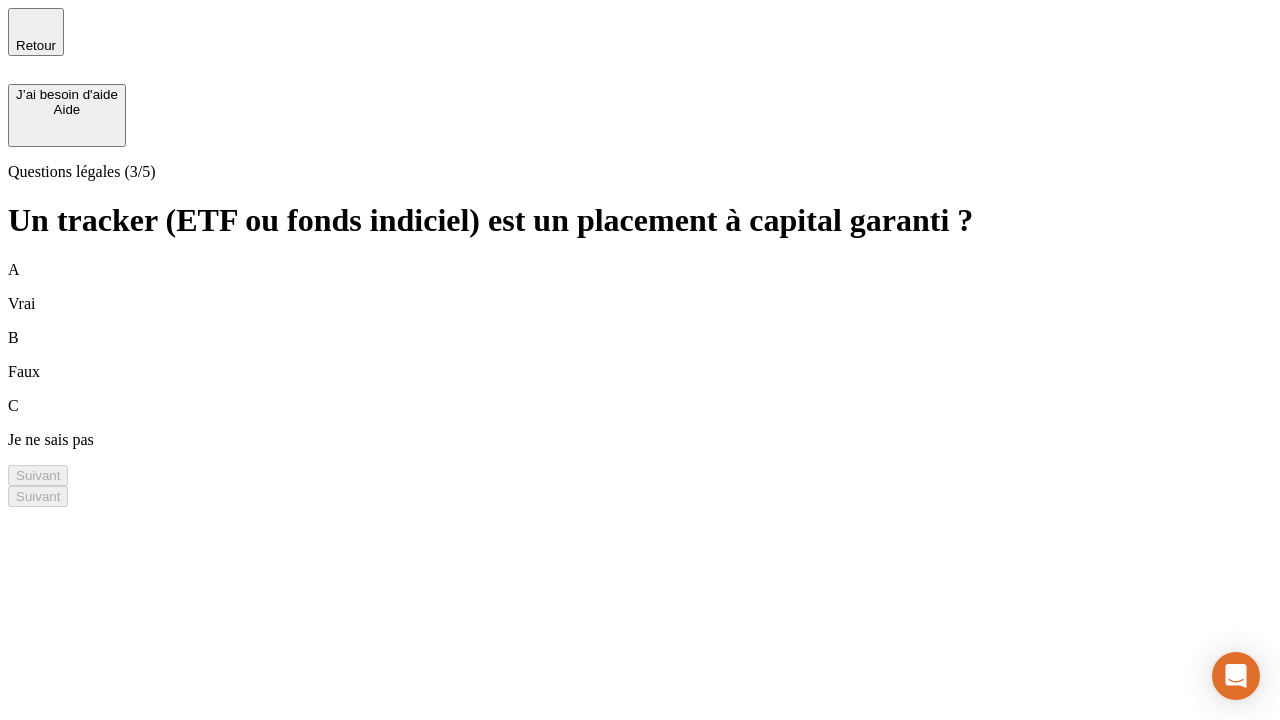 click on "B Faux" at bounding box center [640, 355] 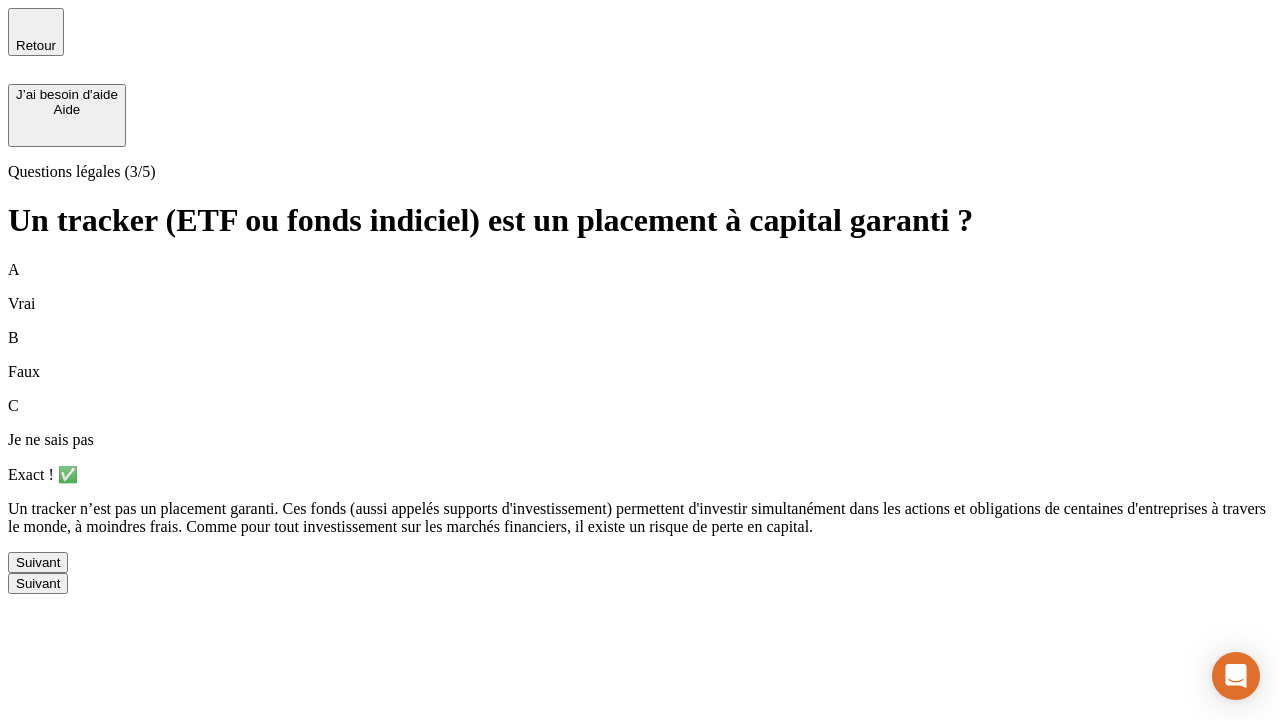 click on "Suivant" at bounding box center (38, 562) 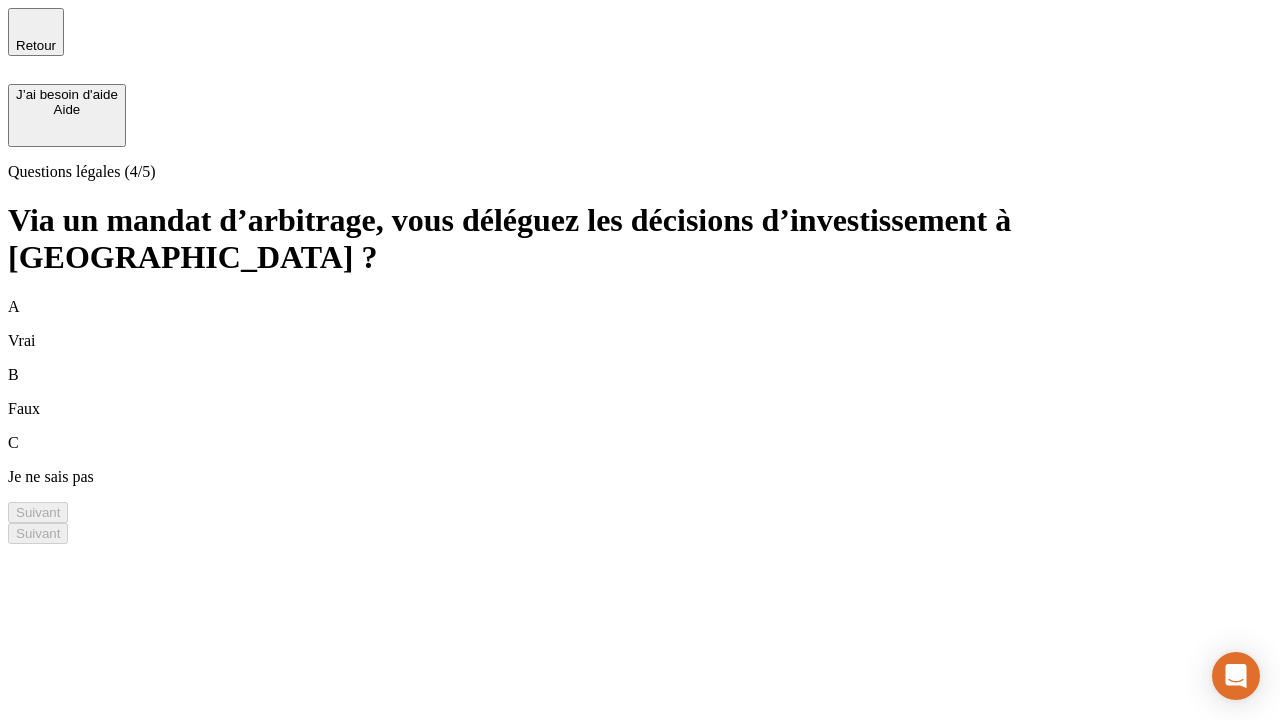 click on "A Vrai" at bounding box center (640, 324) 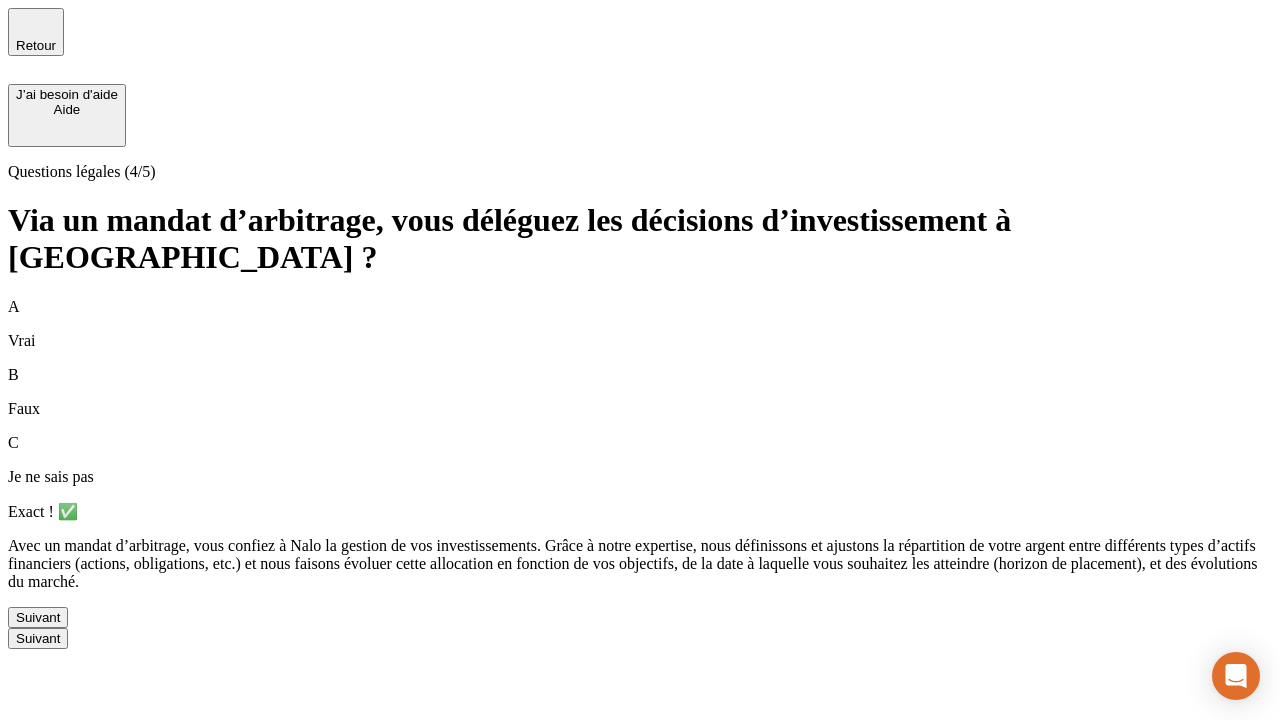 click on "Suivant" at bounding box center [38, 617] 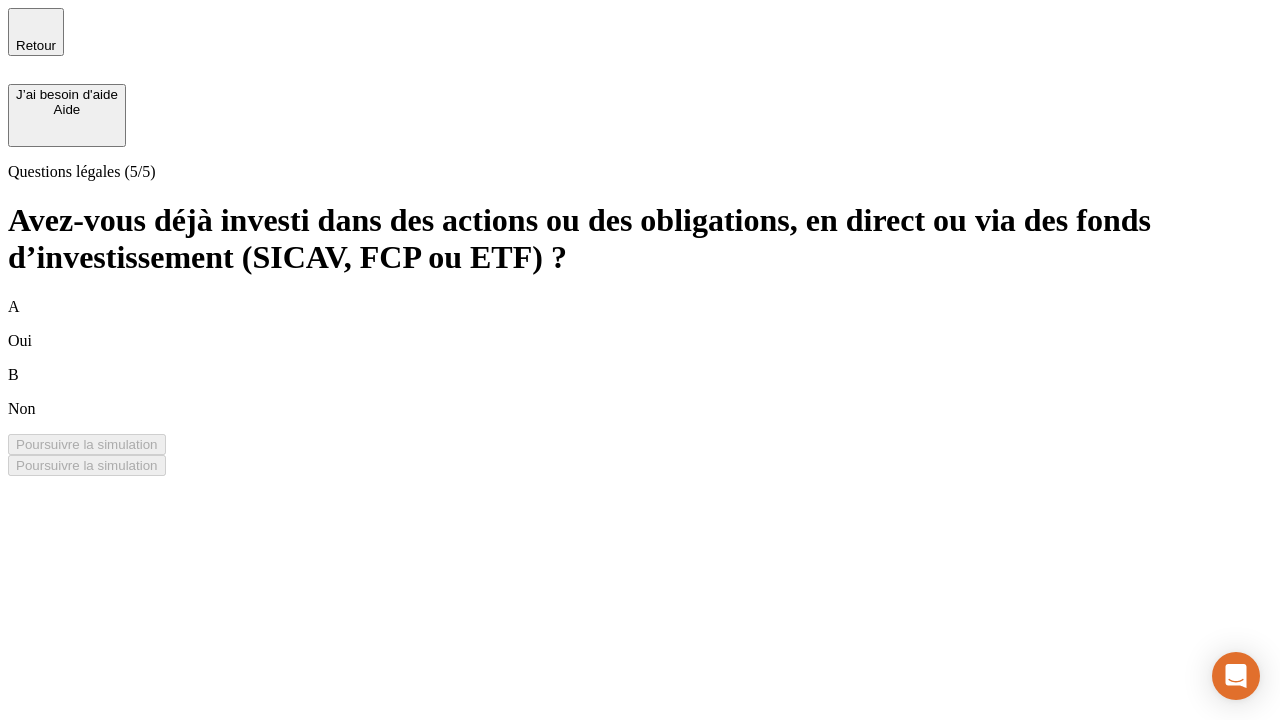 click on "B Non" at bounding box center [640, 392] 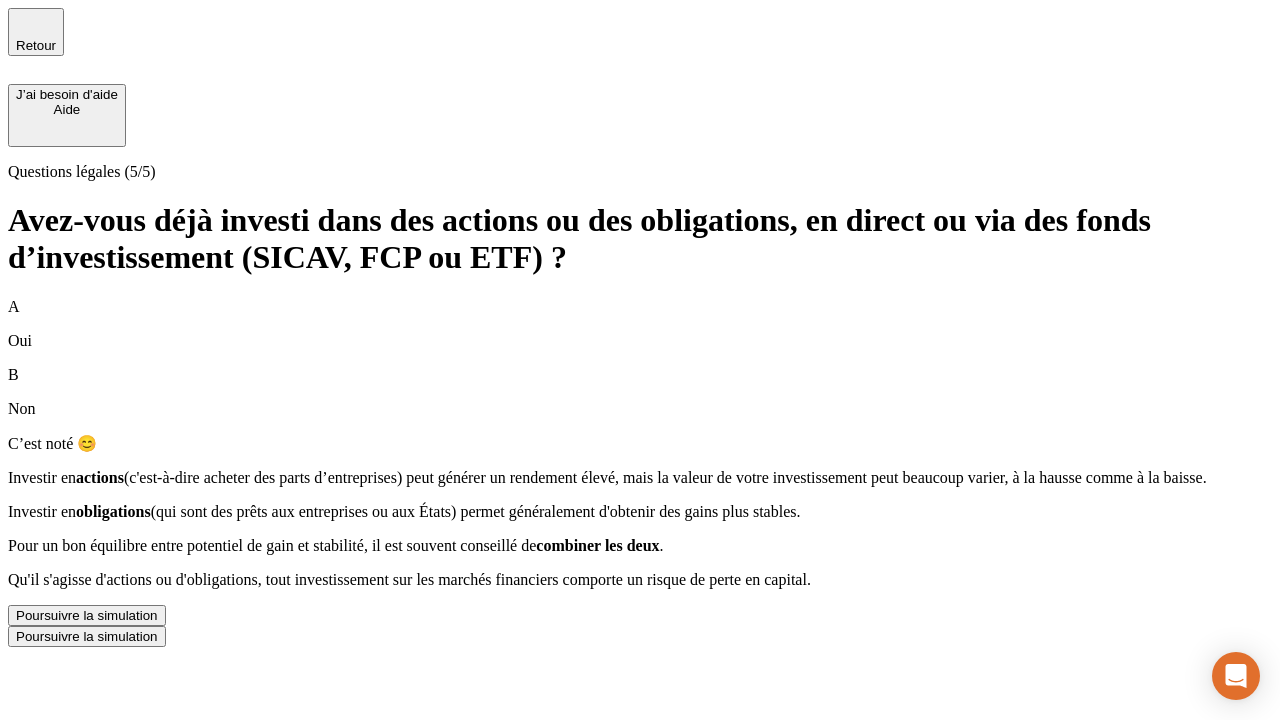 click on "Poursuivre la simulation" at bounding box center [87, 615] 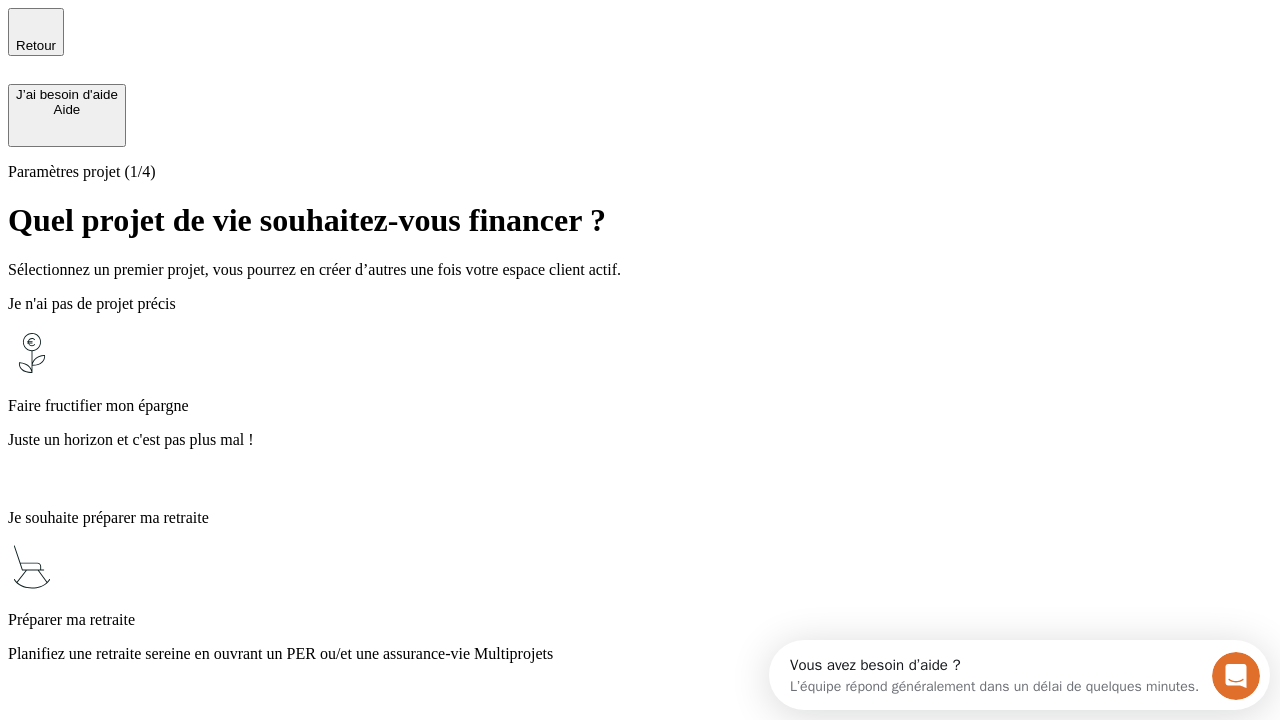 scroll, scrollTop: 0, scrollLeft: 0, axis: both 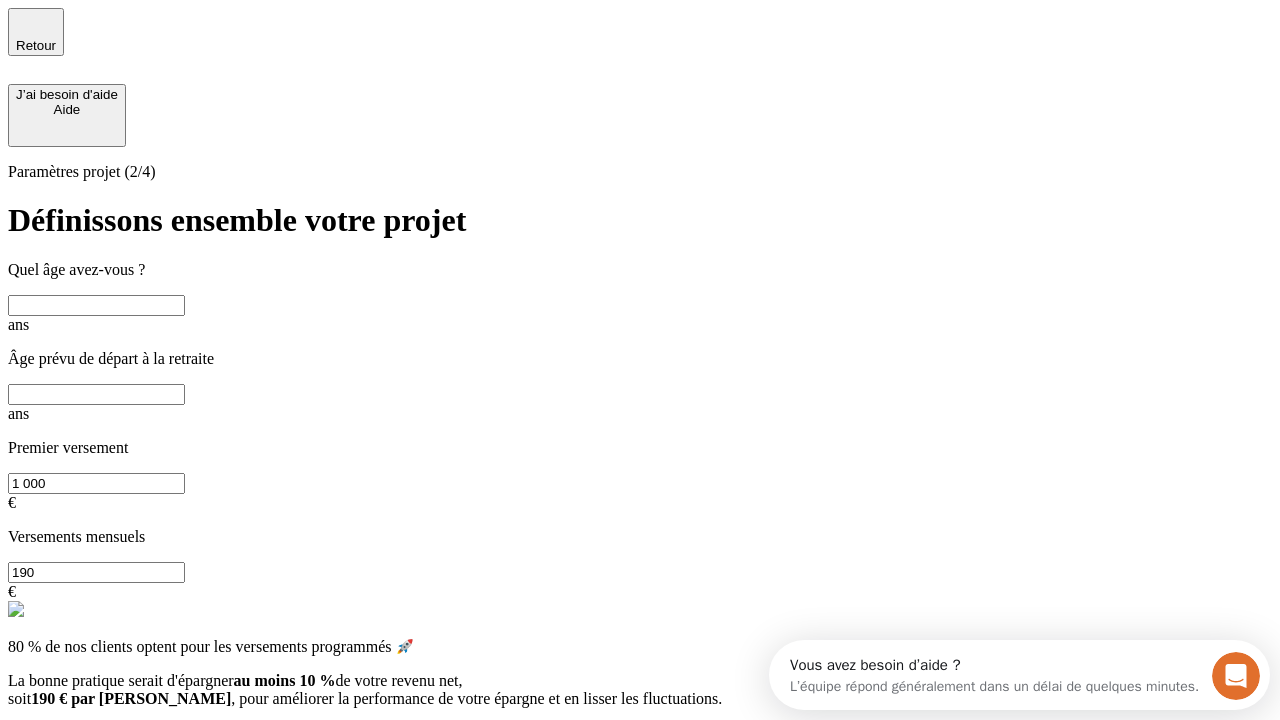click at bounding box center [96, 305] 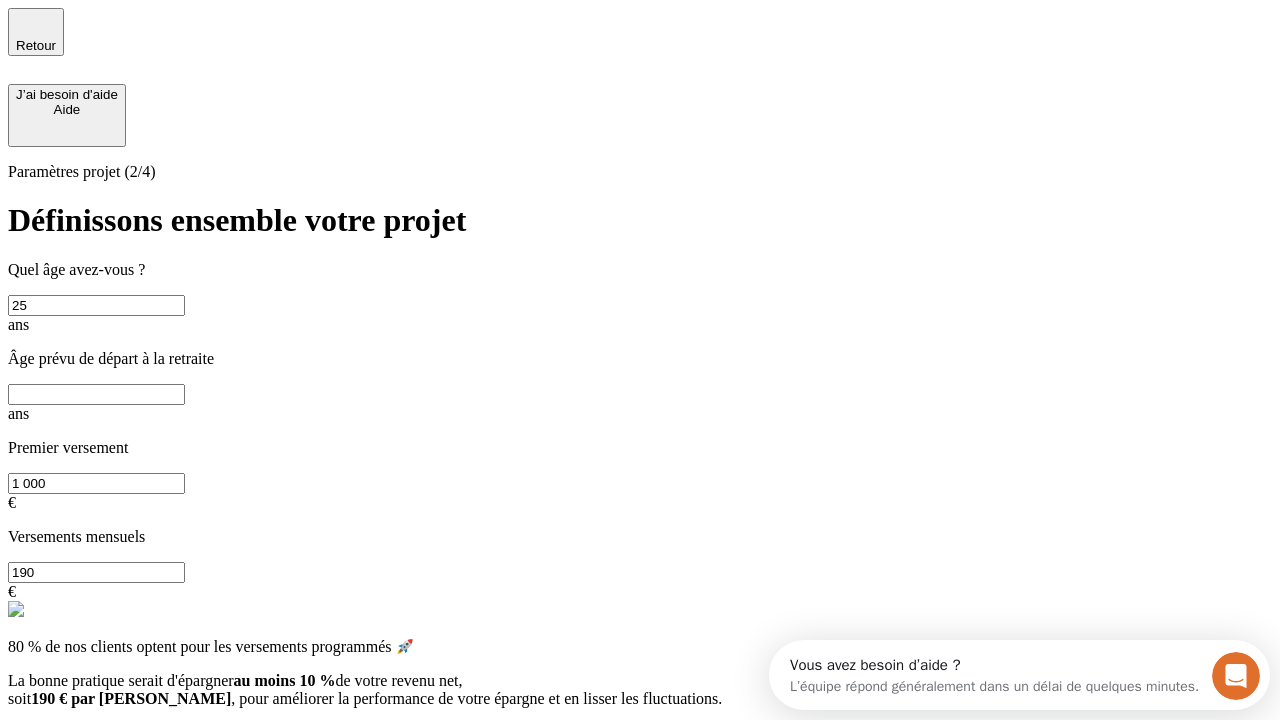 type on "25" 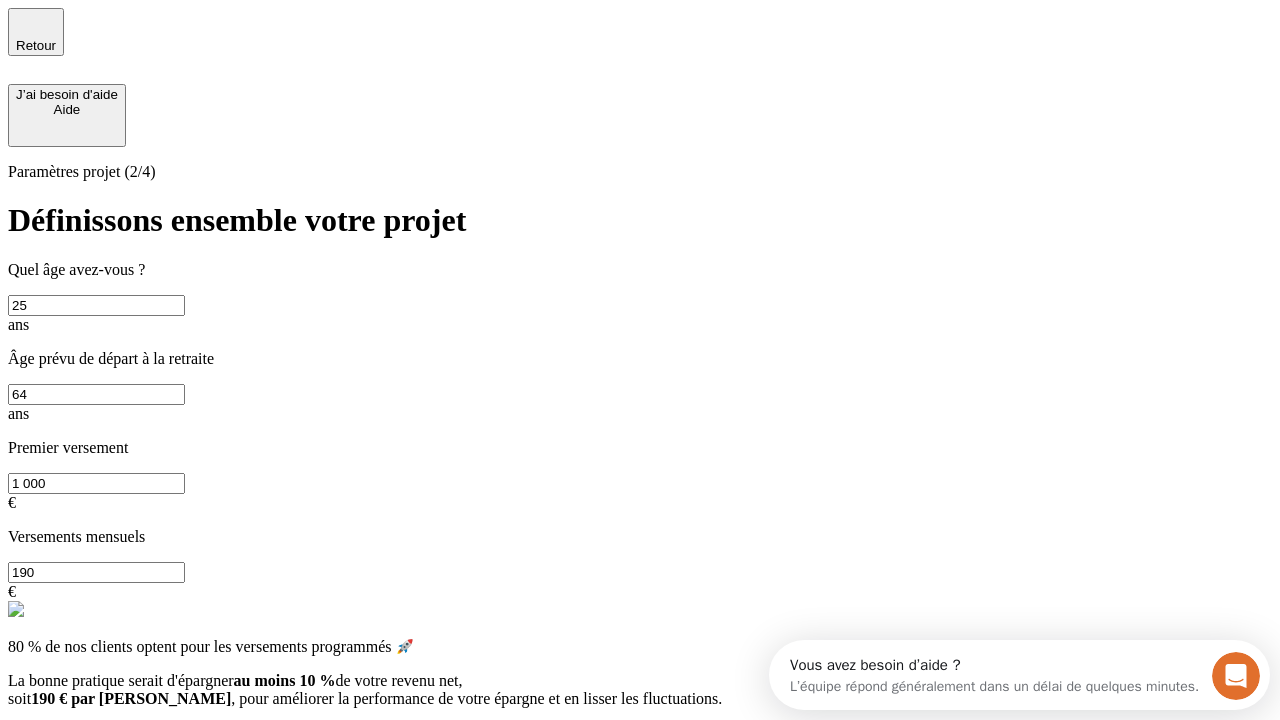 type on "64" 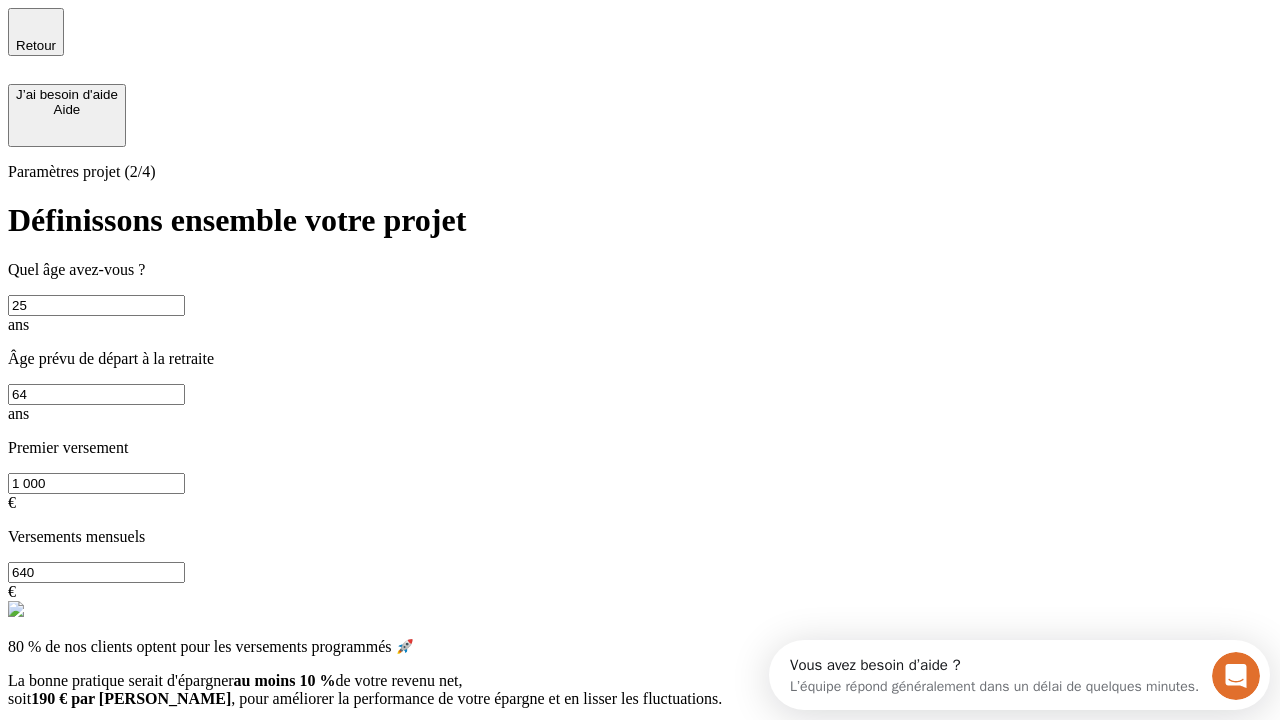 type on "640" 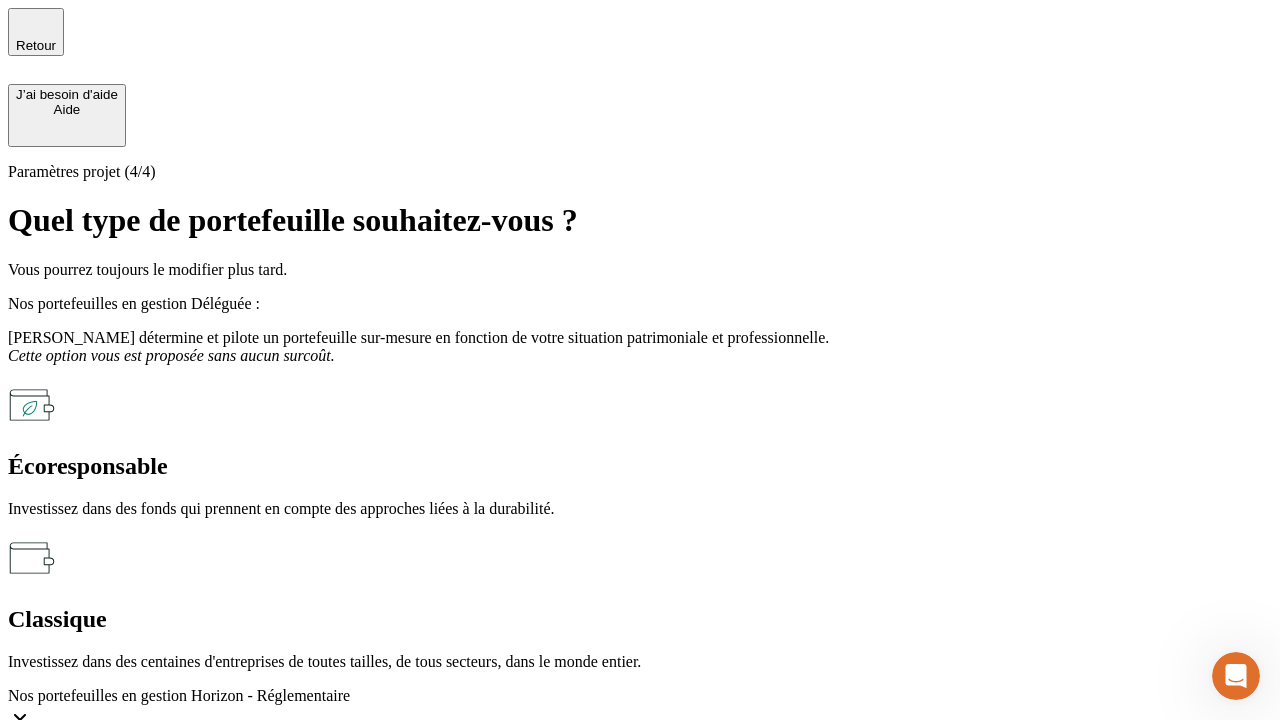 click on "Écoresponsable" at bounding box center (640, 466) 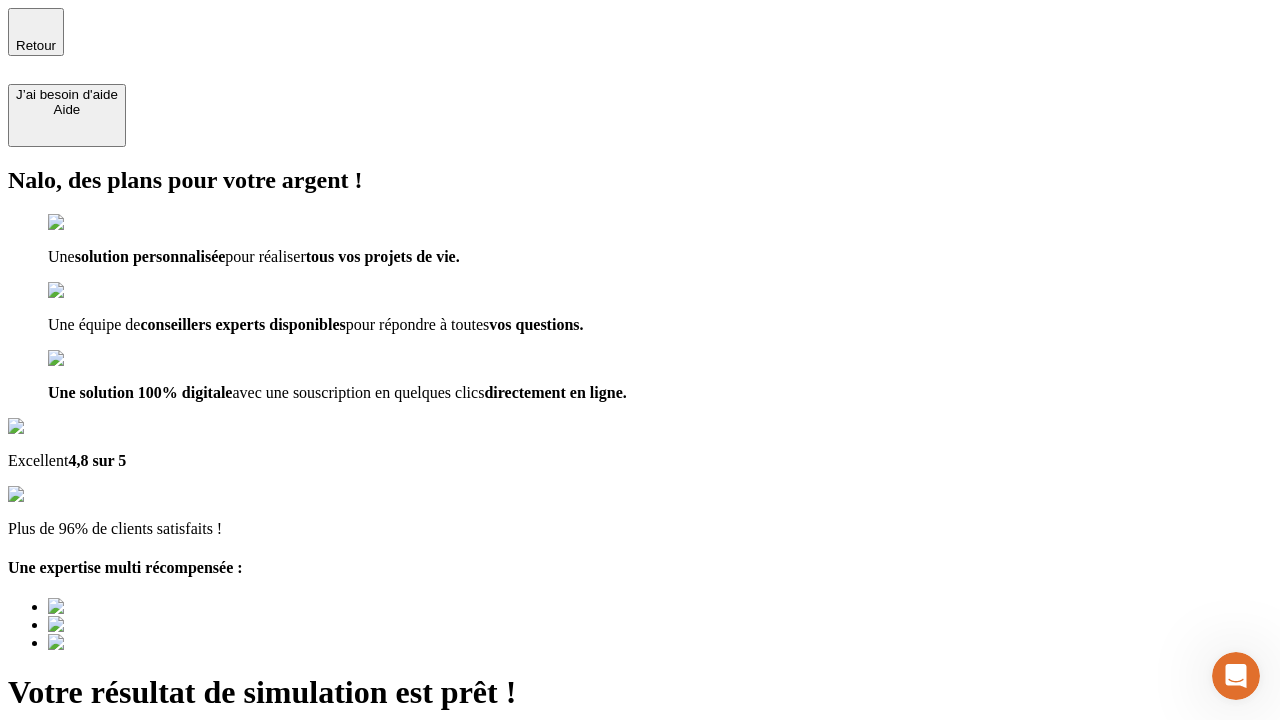 click on "Découvrir ma simulation" at bounding box center [87, 797] 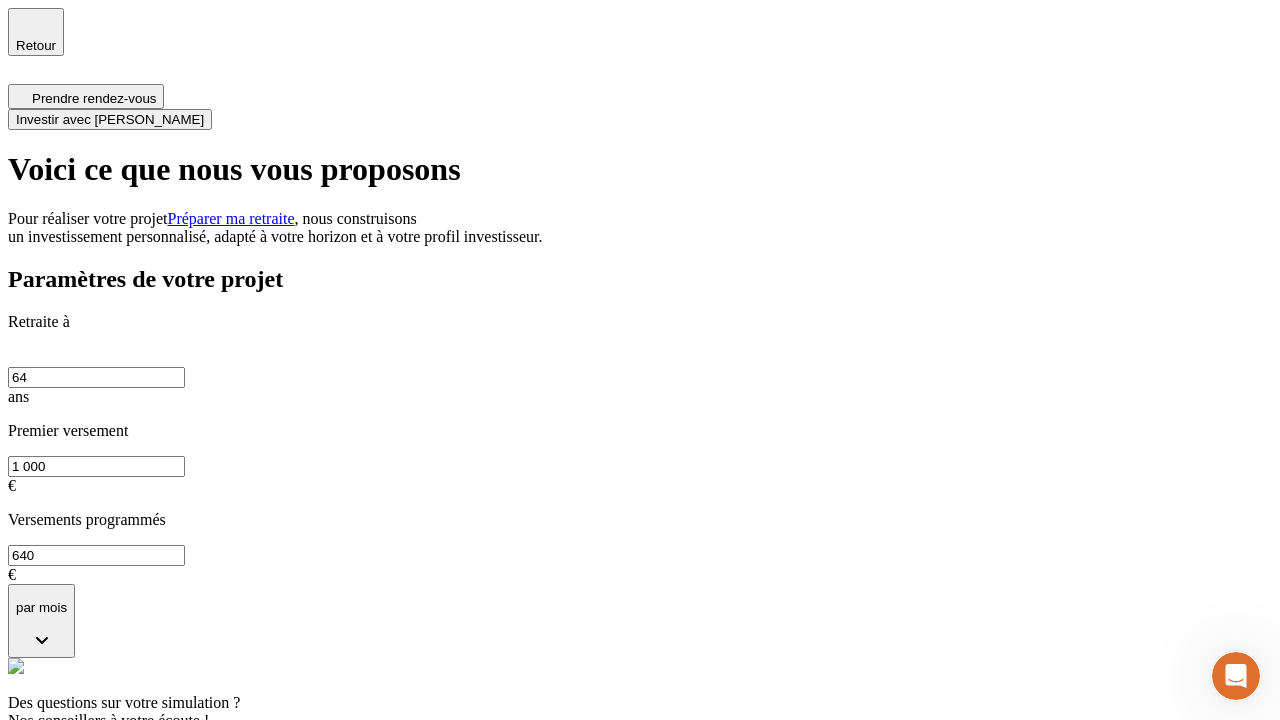 click on "Investir avec [PERSON_NAME]" at bounding box center (110, 119) 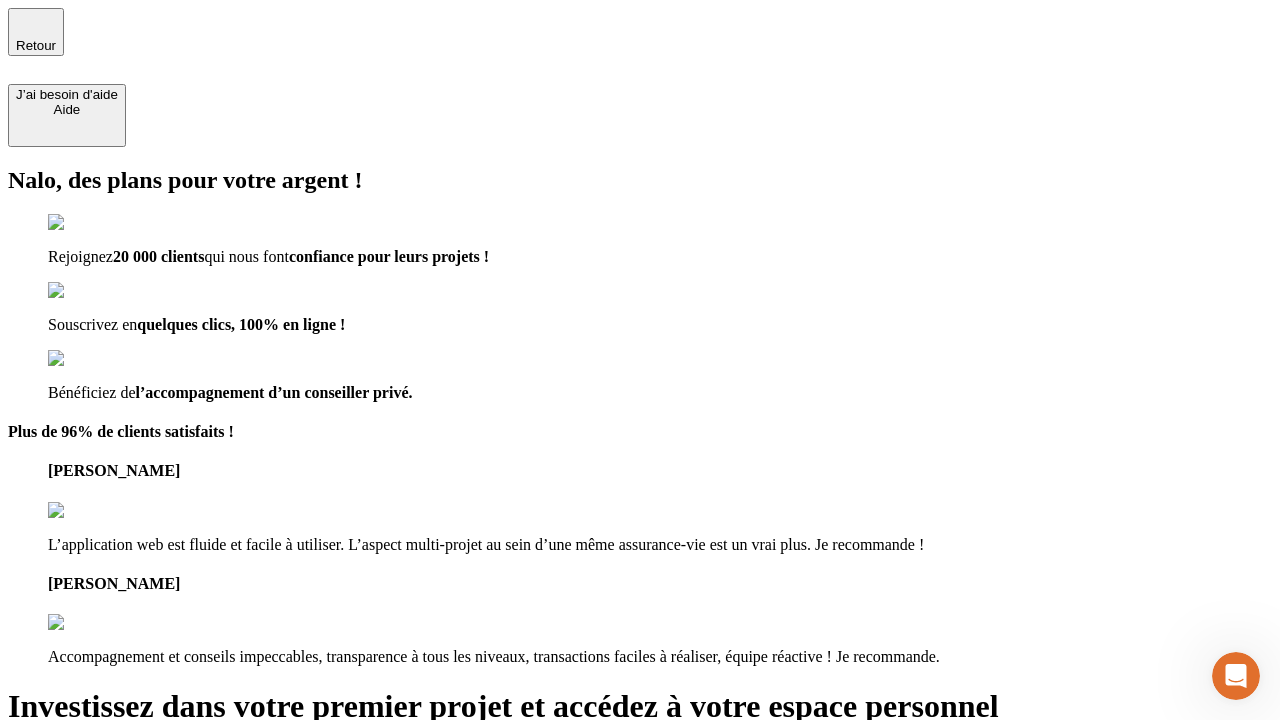 type on "[EMAIL_ADDRESS][PERSON_NAME][DOMAIN_NAME]" 